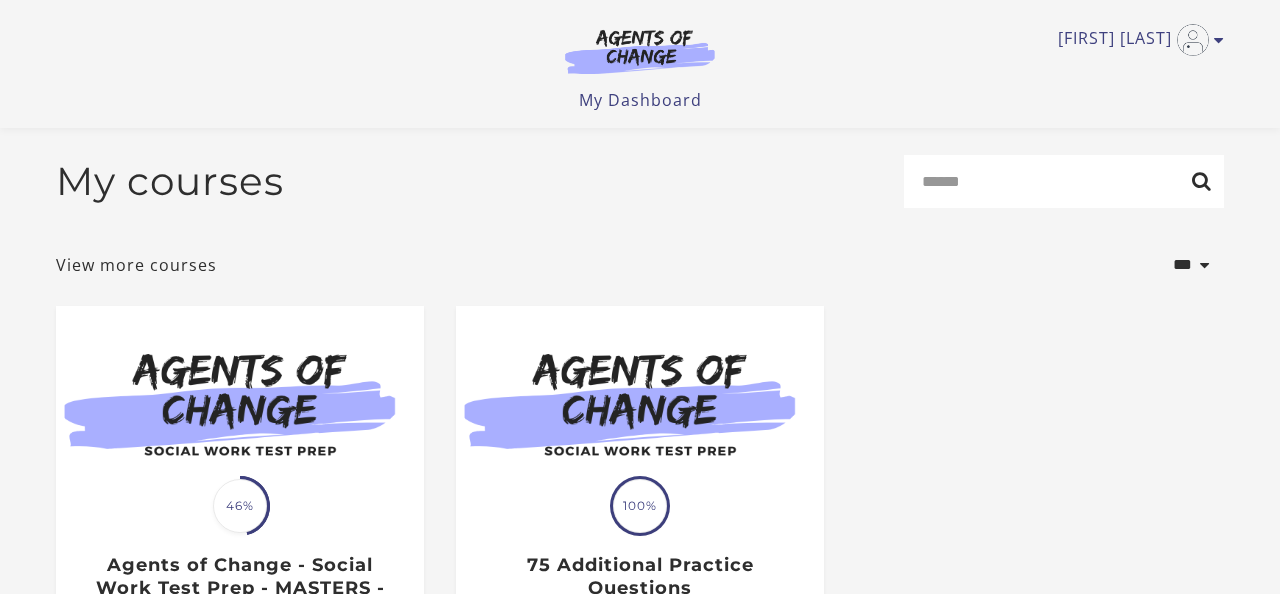 scroll, scrollTop: 285, scrollLeft: 0, axis: vertical 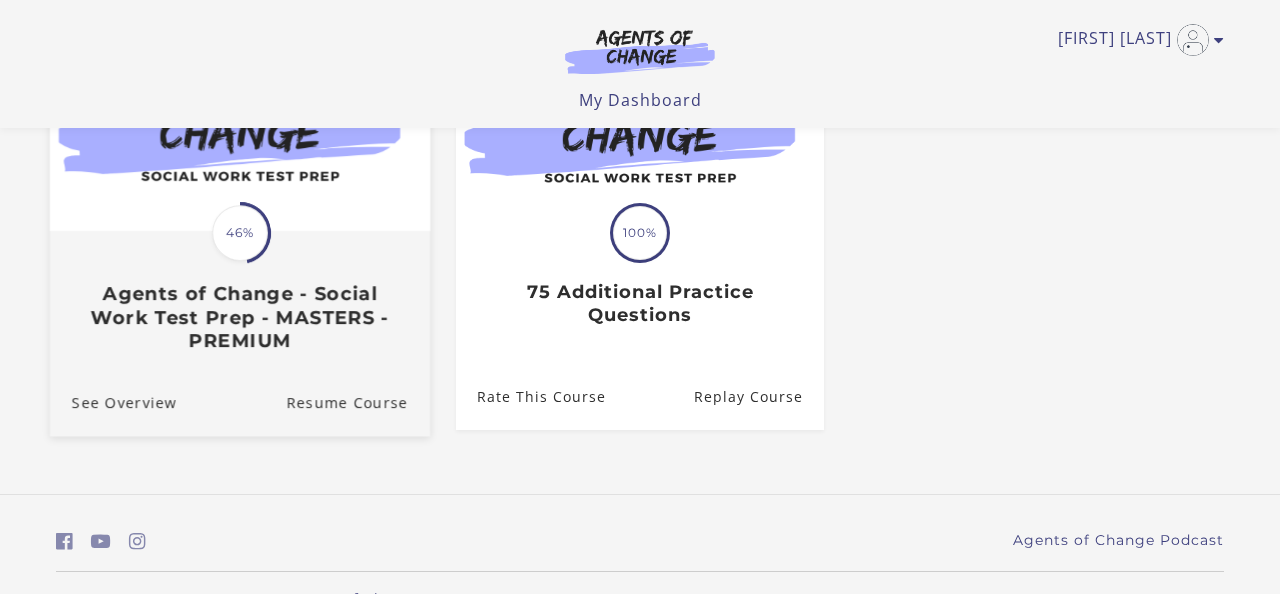click at bounding box center [240, 129] 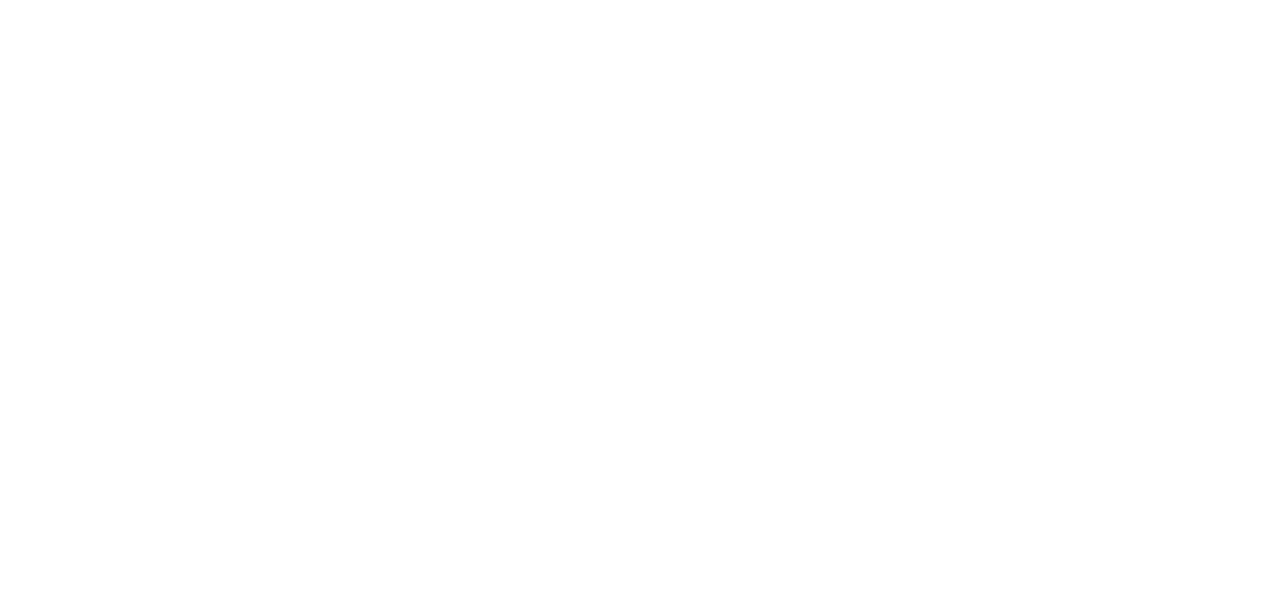 scroll, scrollTop: 0, scrollLeft: 0, axis: both 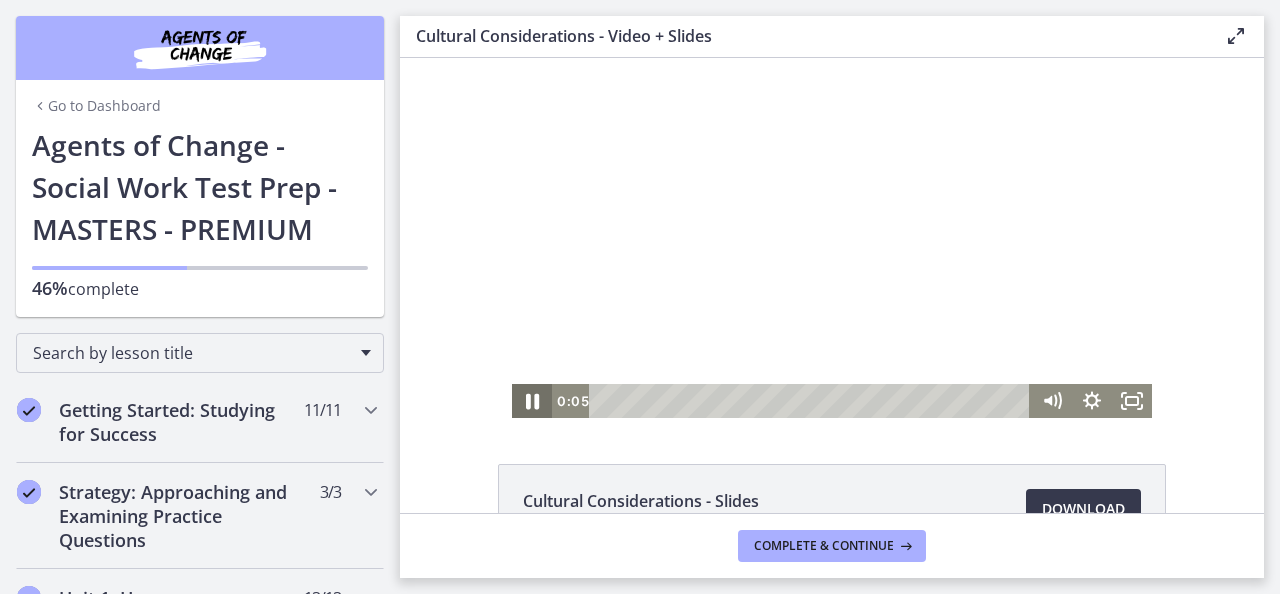 click 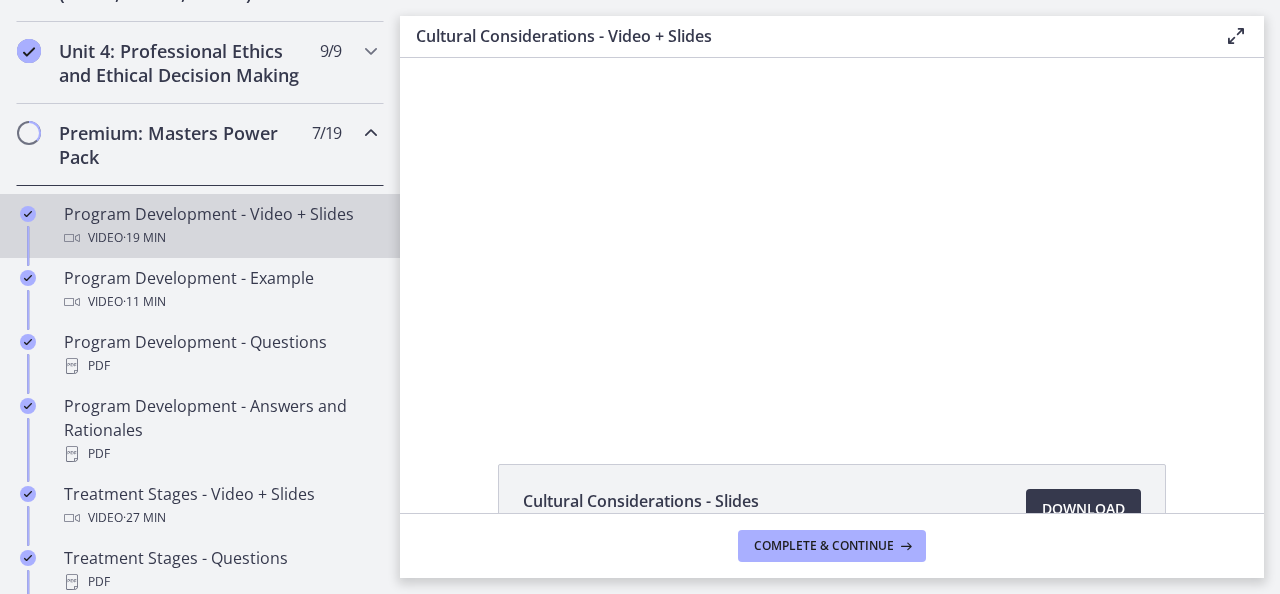 scroll, scrollTop: 866, scrollLeft: 0, axis: vertical 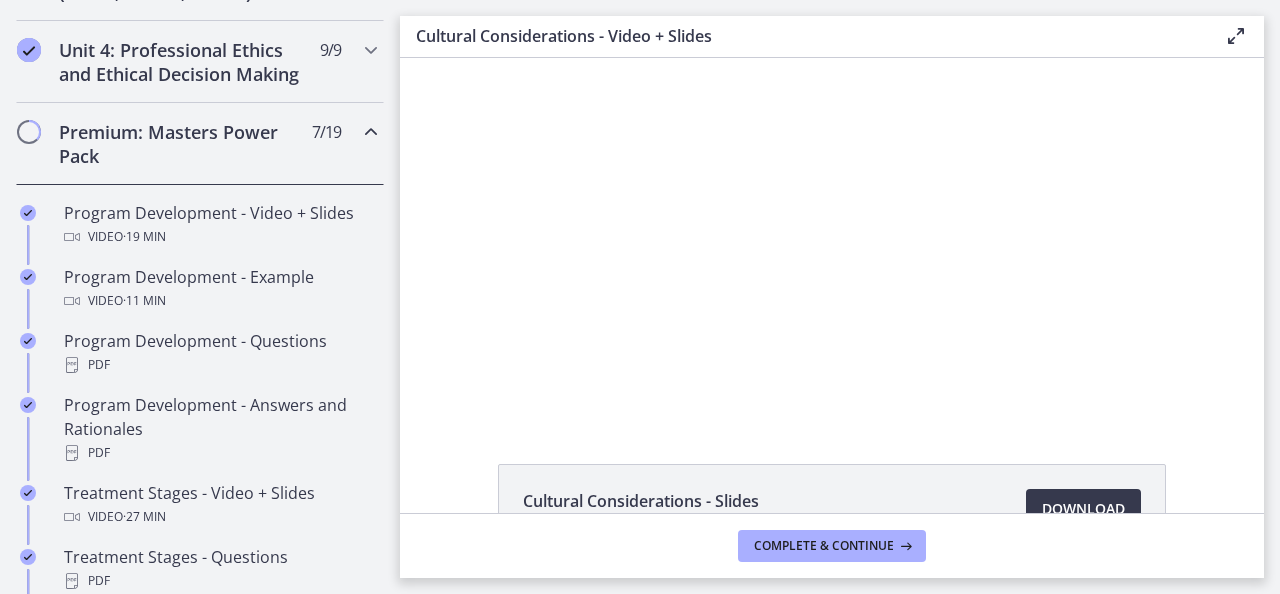 click on "Premium: Masters Power Pack" at bounding box center (181, 144) 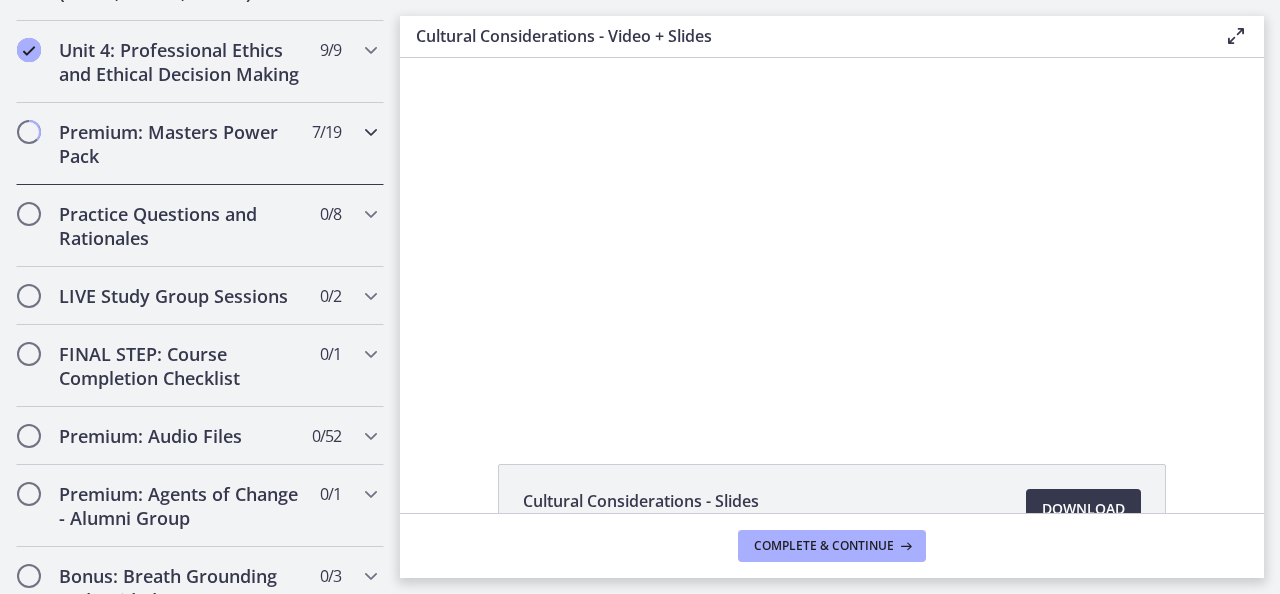 click on "Premium: Masters Power Pack" at bounding box center (181, 144) 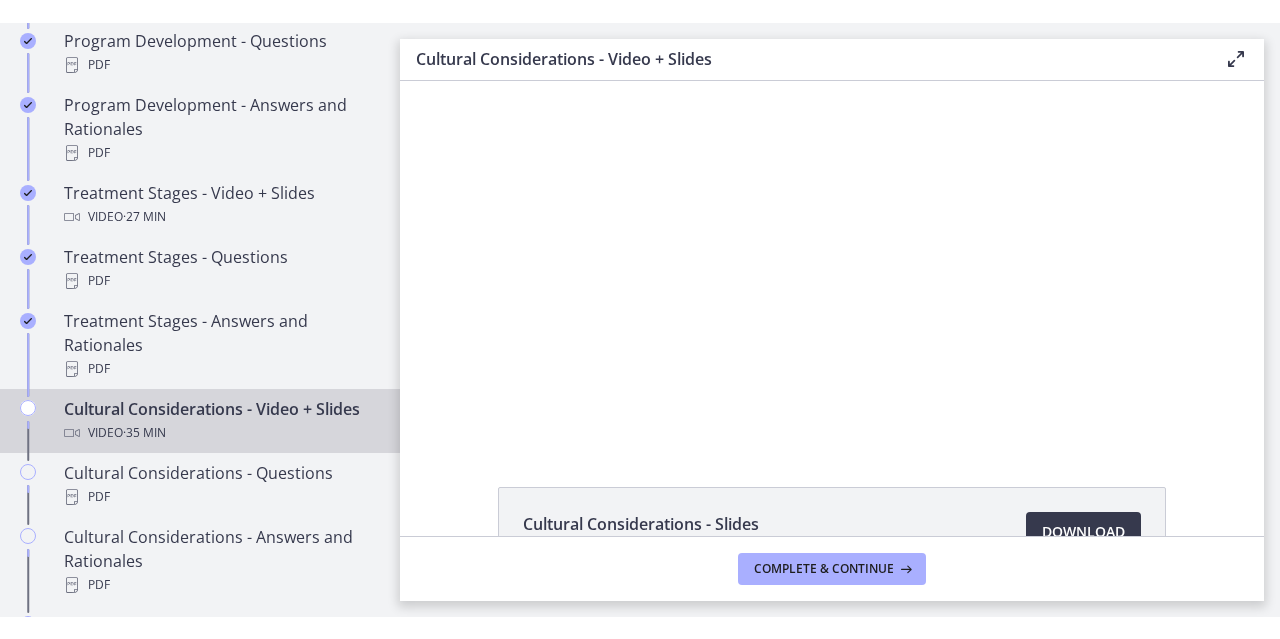 scroll, scrollTop: 1259, scrollLeft: 0, axis: vertical 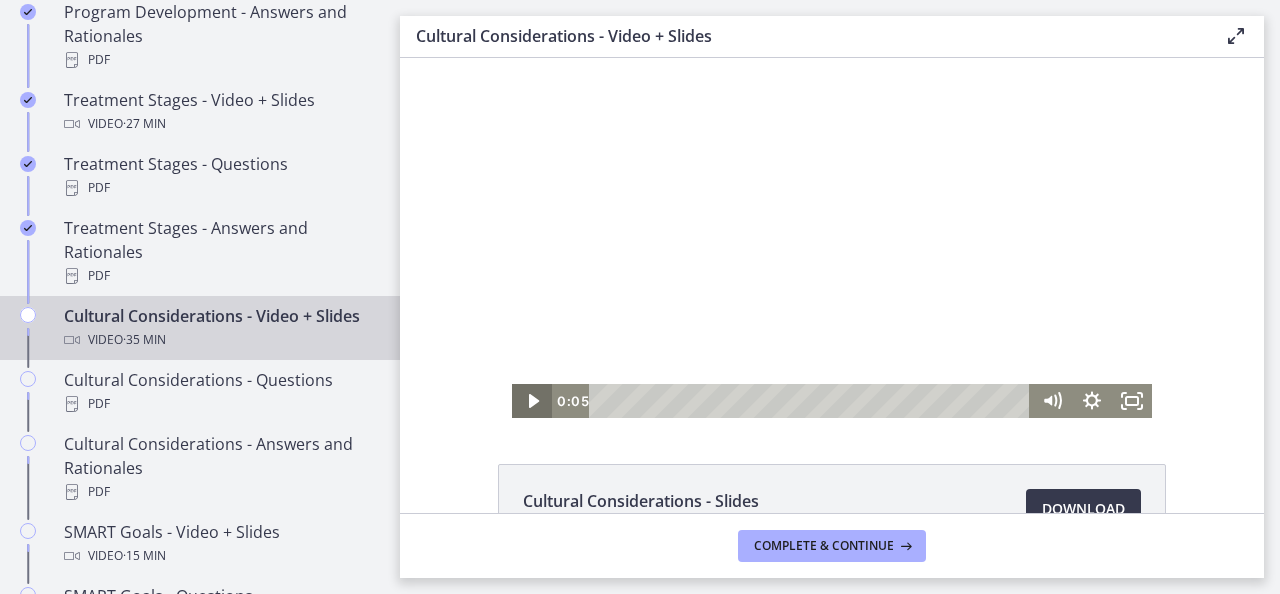 click 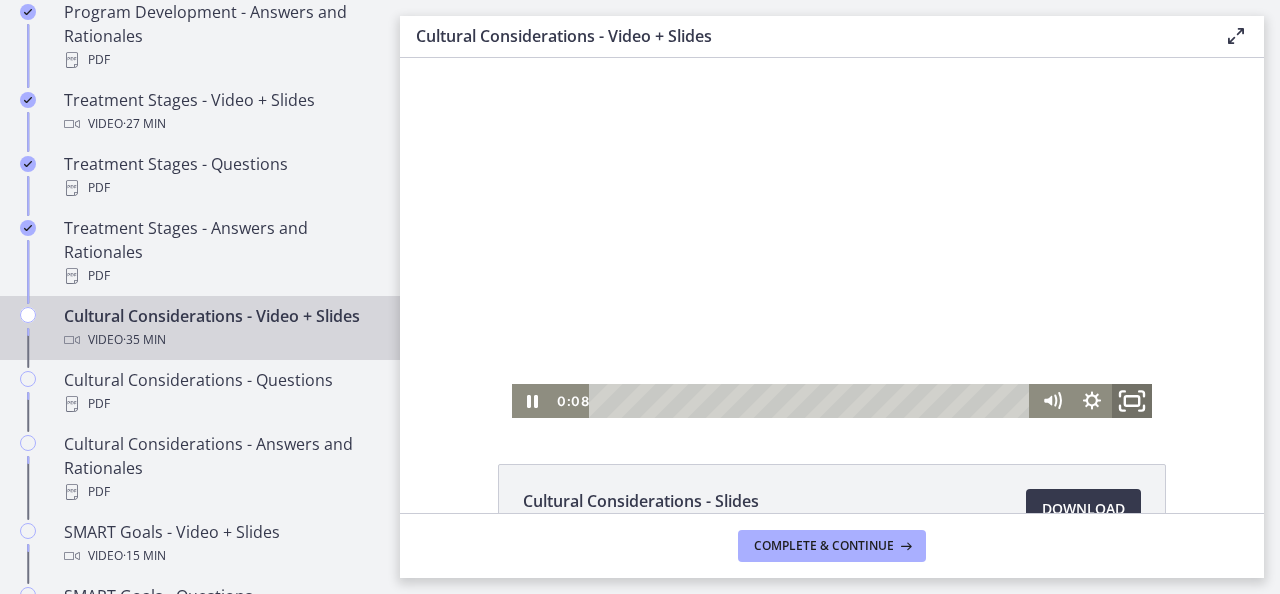 click 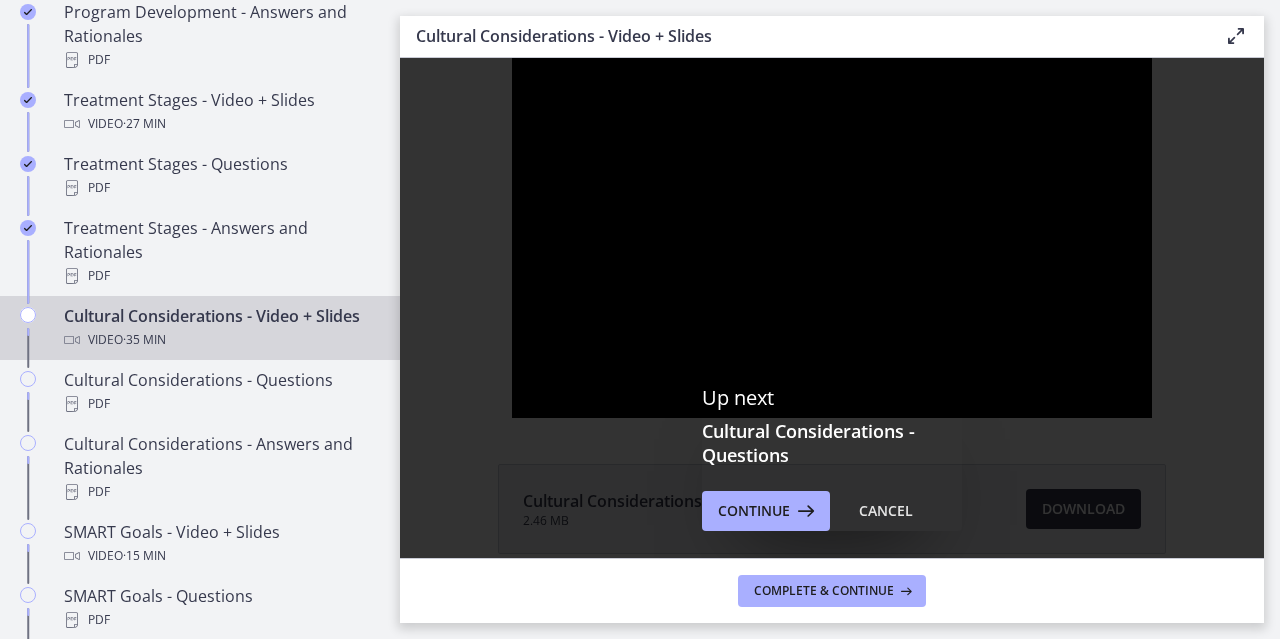 click on "Up next
Cultural Considerations - Questions
Continue
Cancel" at bounding box center [832, 458] 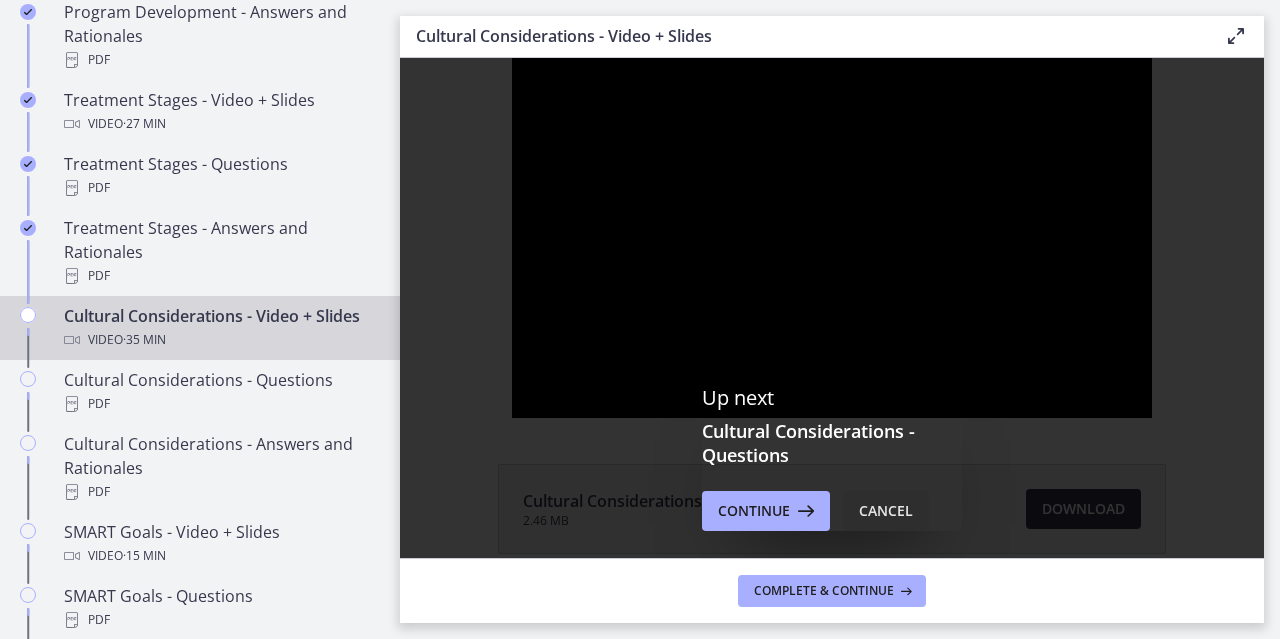 click on "Cancel" at bounding box center [886, 511] 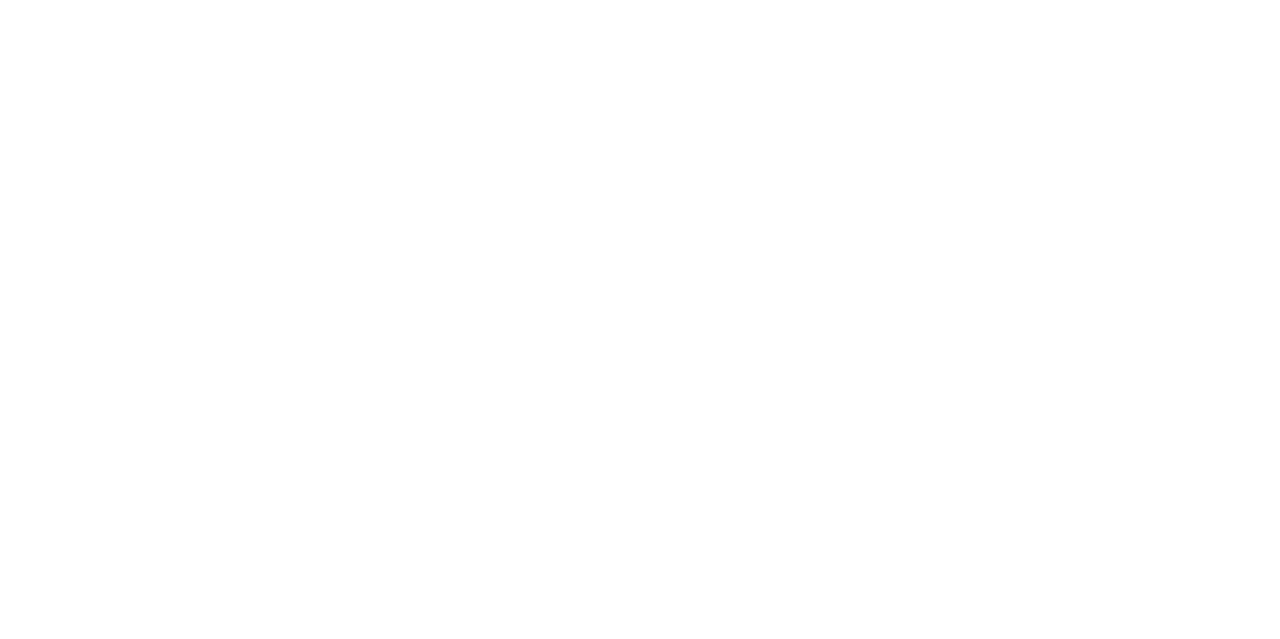scroll, scrollTop: 0, scrollLeft: 0, axis: both 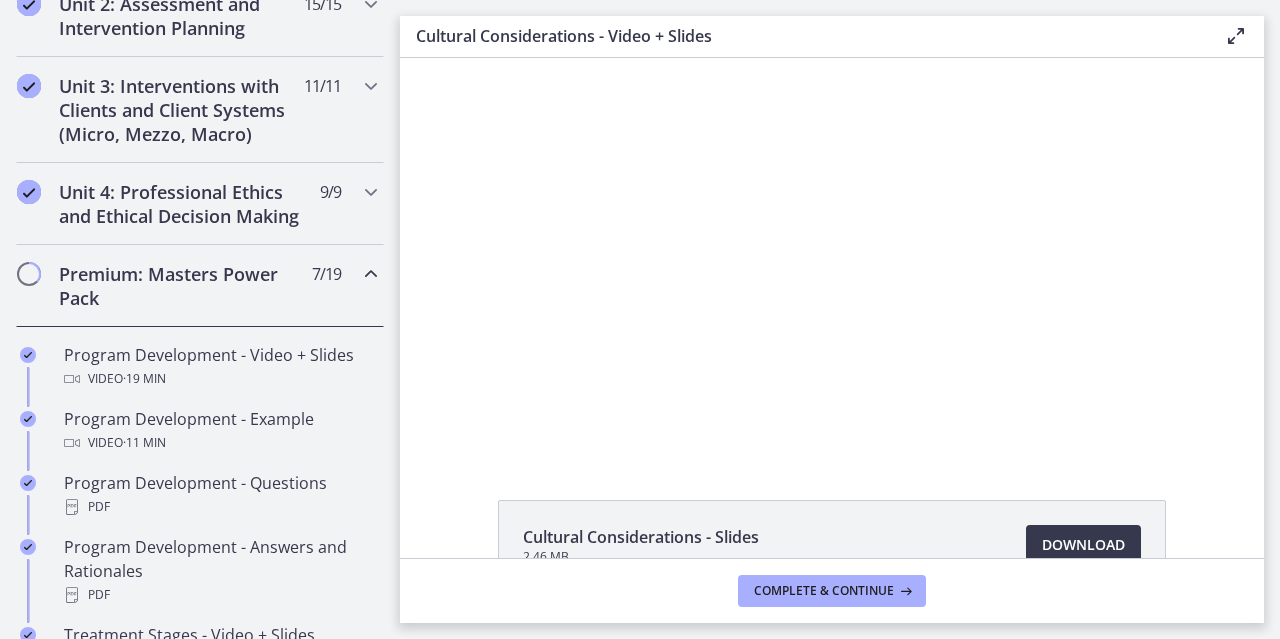 click on "Premium: Masters Power Pack" at bounding box center [181, 286] 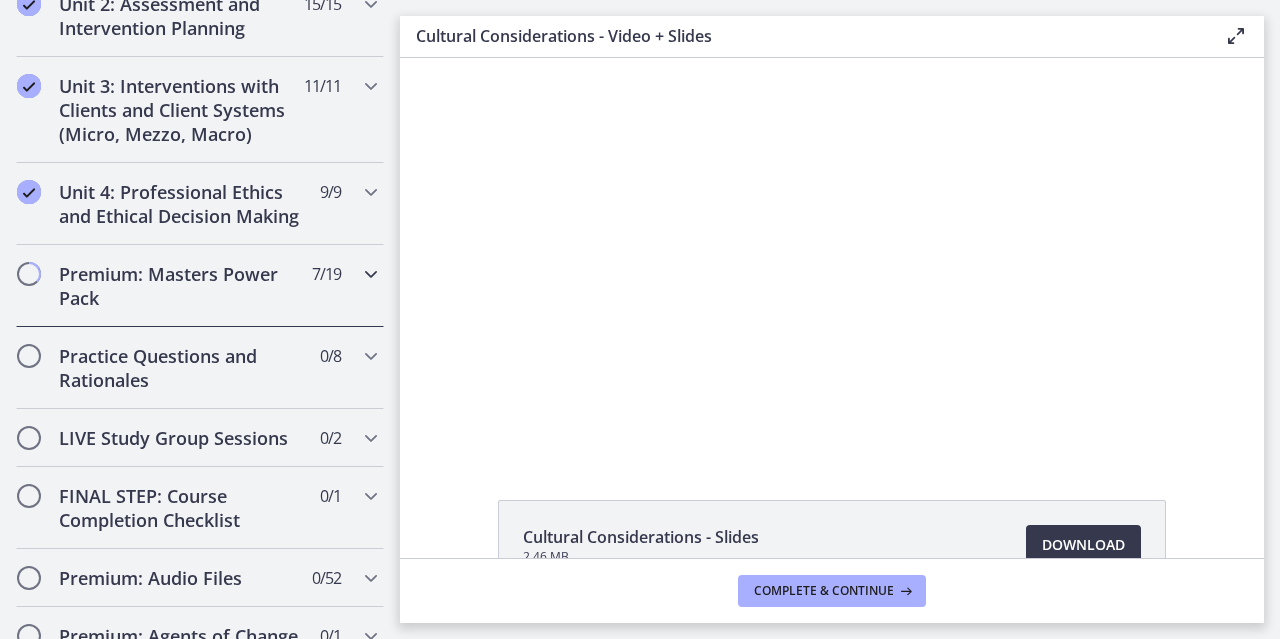 click on "Premium: Masters Power Pack" at bounding box center (181, 286) 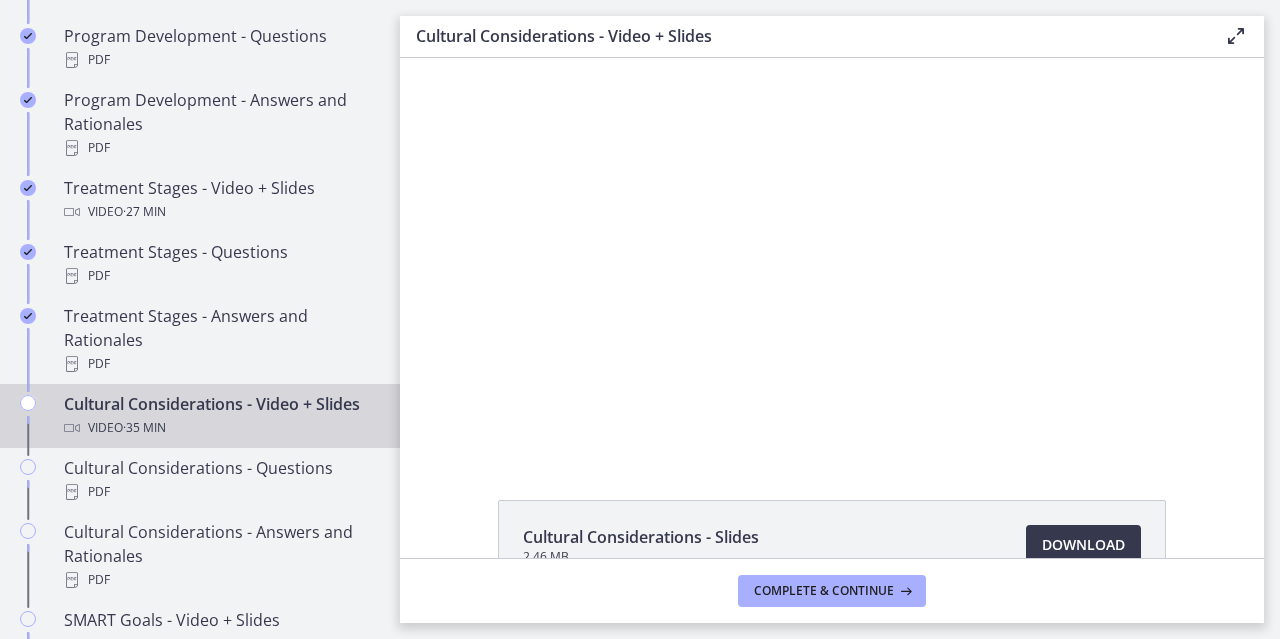 scroll, scrollTop: 1190, scrollLeft: 0, axis: vertical 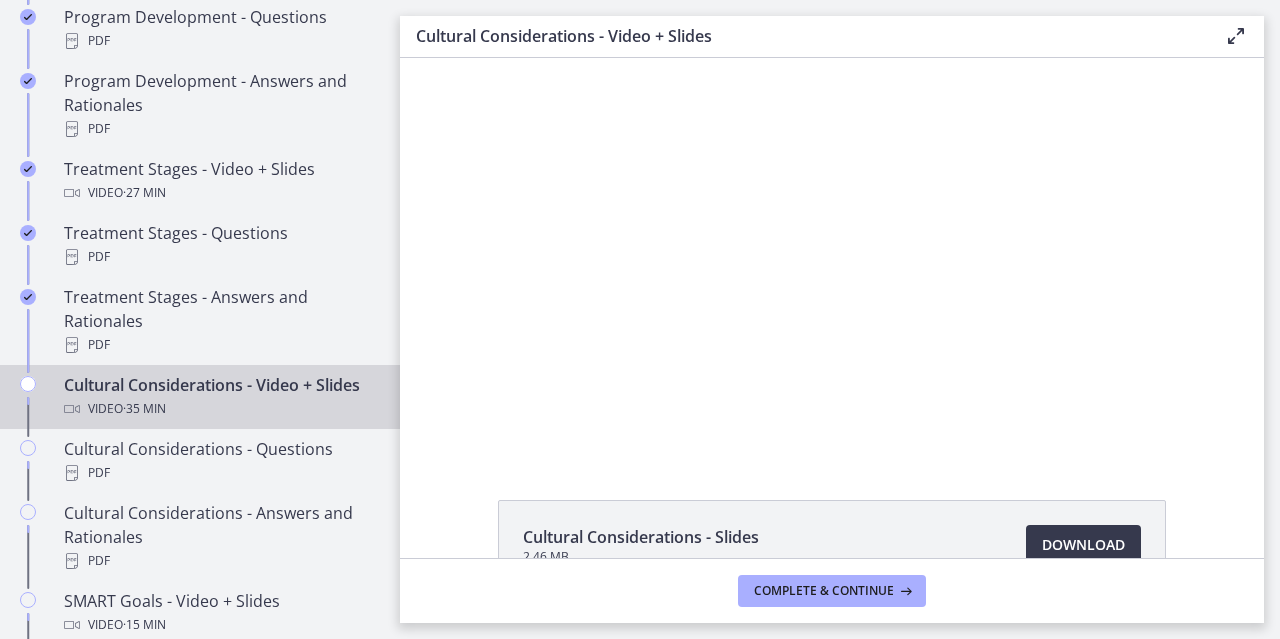 click on "Cultural Considerations - Video + Slides
Video
·  35 min" at bounding box center [220, 397] 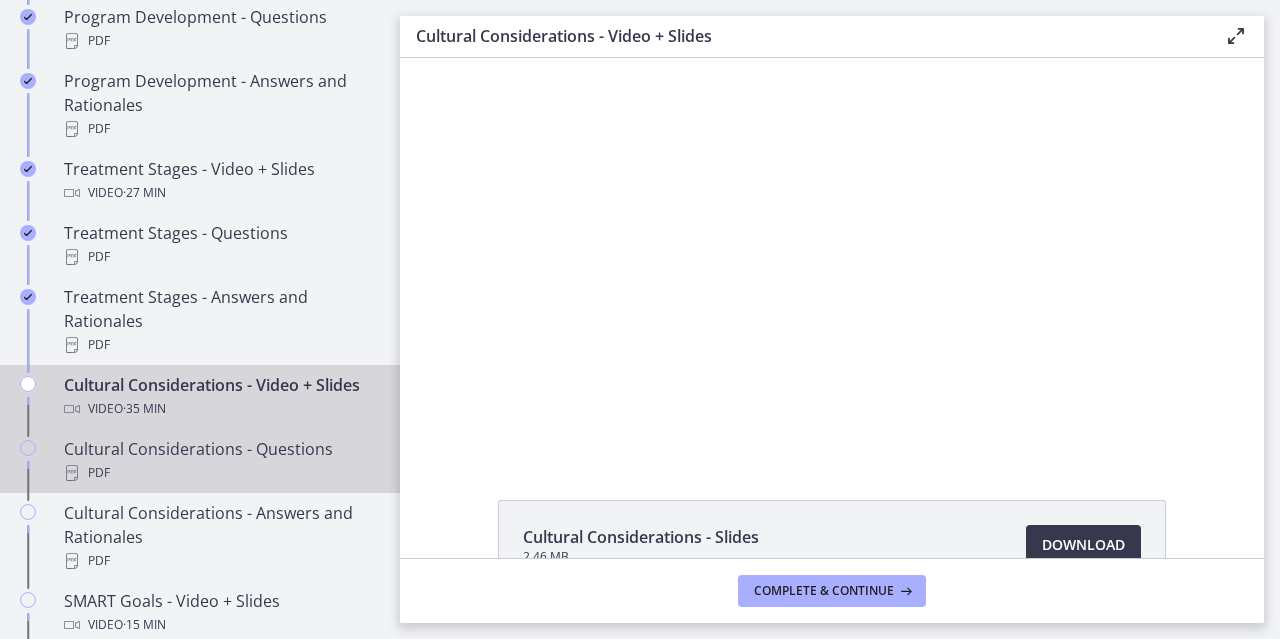 click on "Cultural Considerations - Questions
PDF" at bounding box center (220, 461) 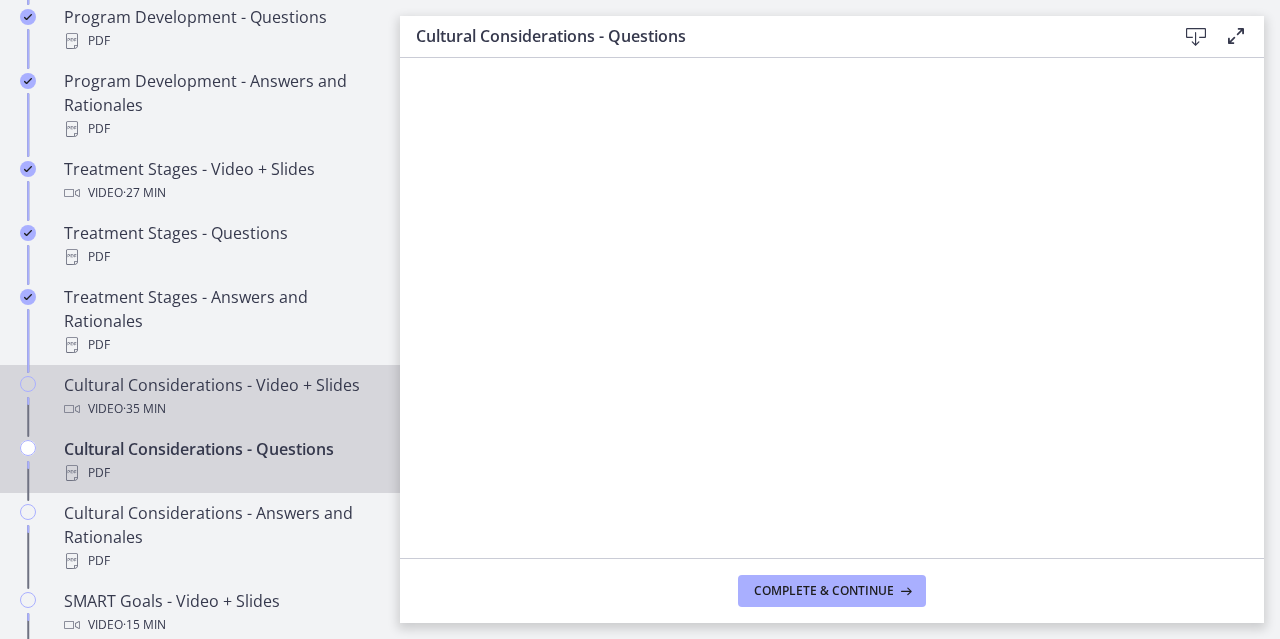 click on "Cultural Considerations - Video + Slides
Video
·  35 min" at bounding box center [220, 397] 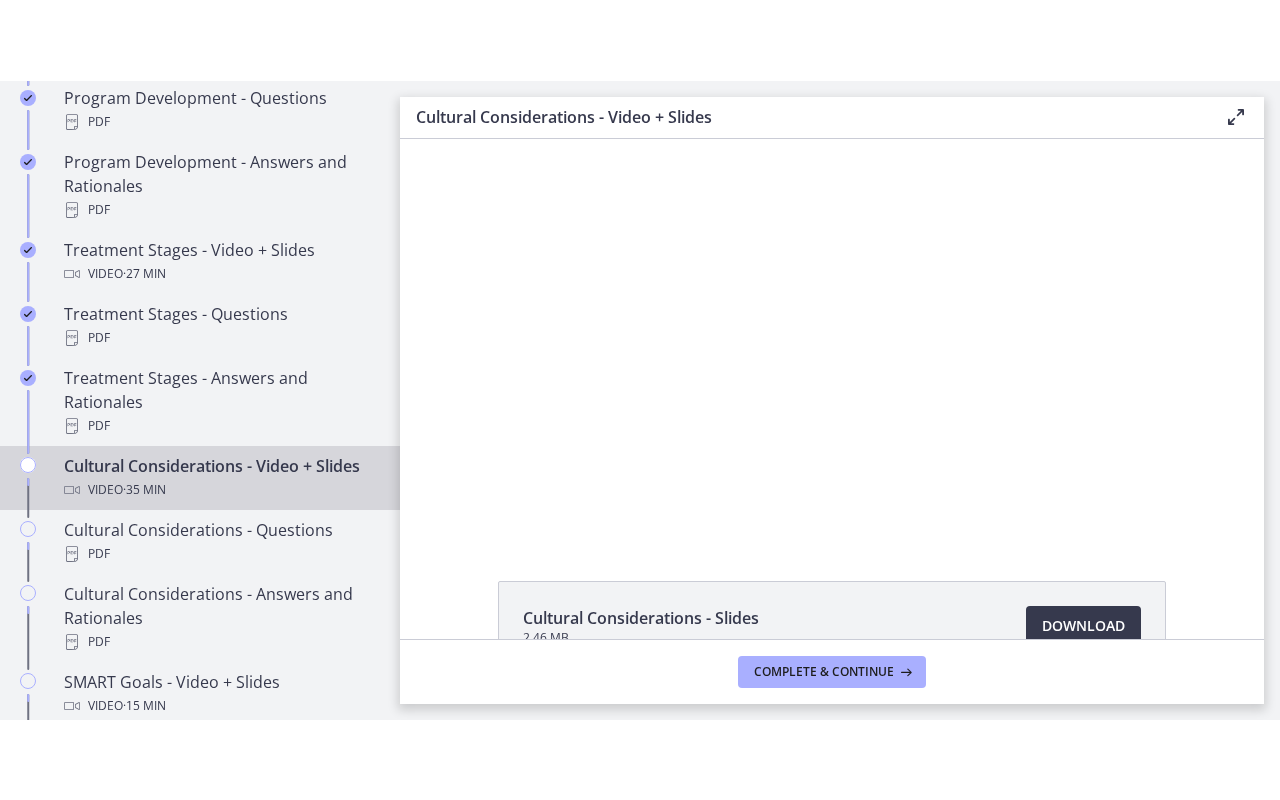 scroll, scrollTop: 0, scrollLeft: 0, axis: both 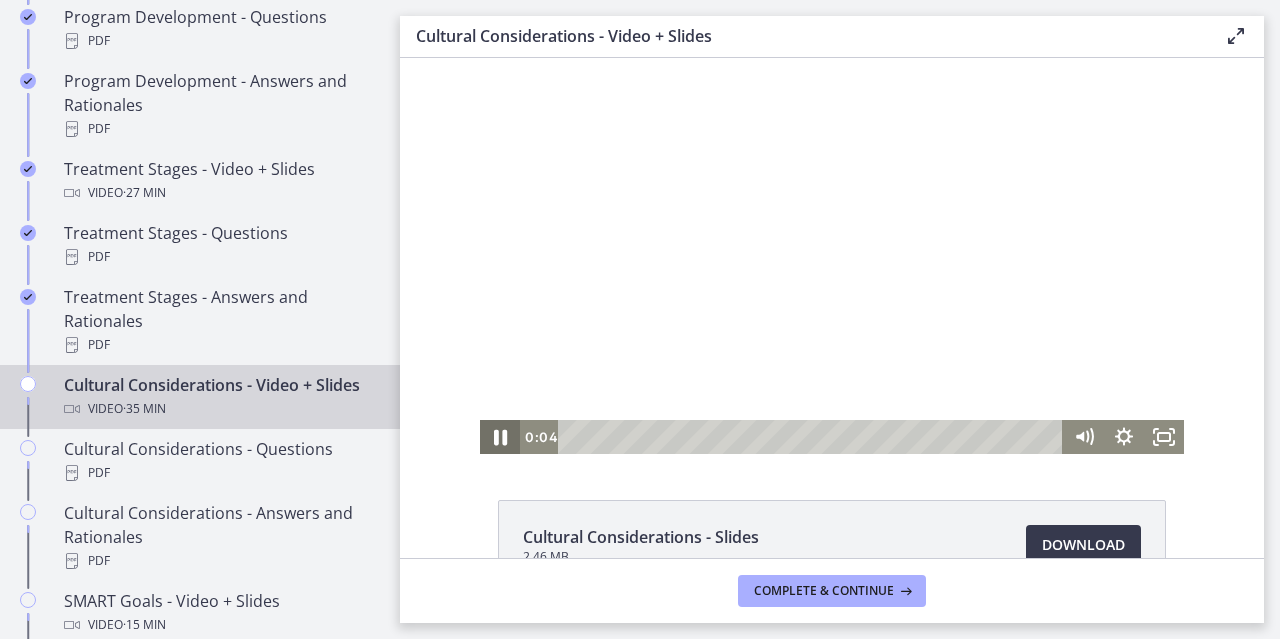 click 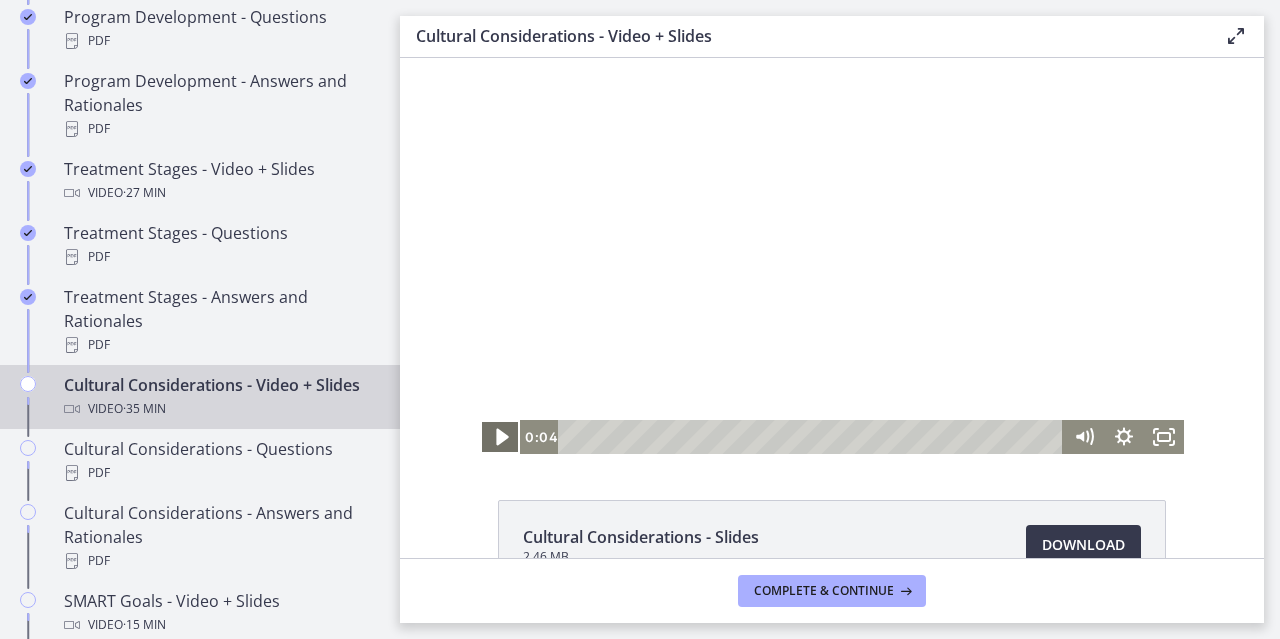 click 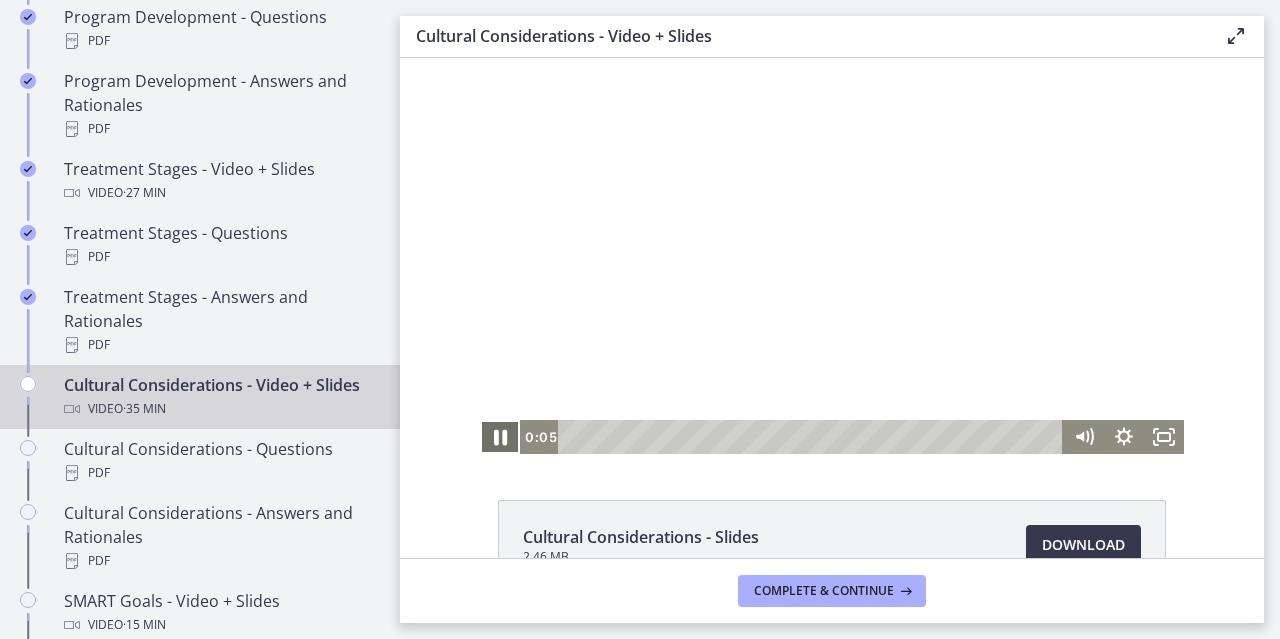 click 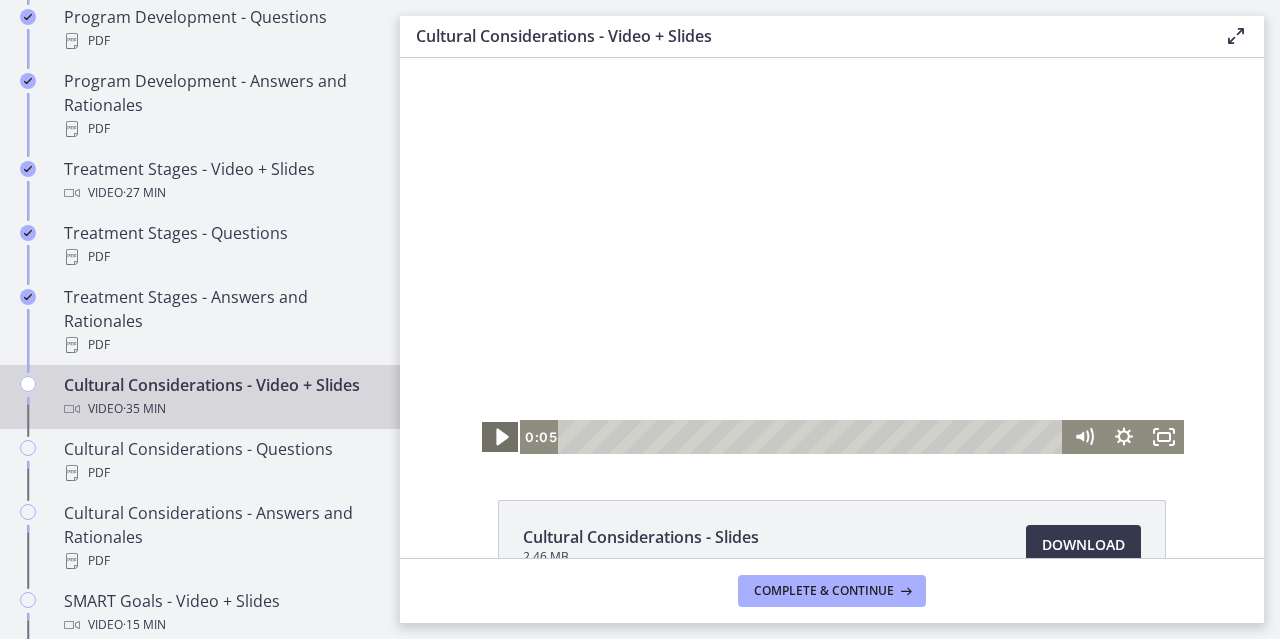 click 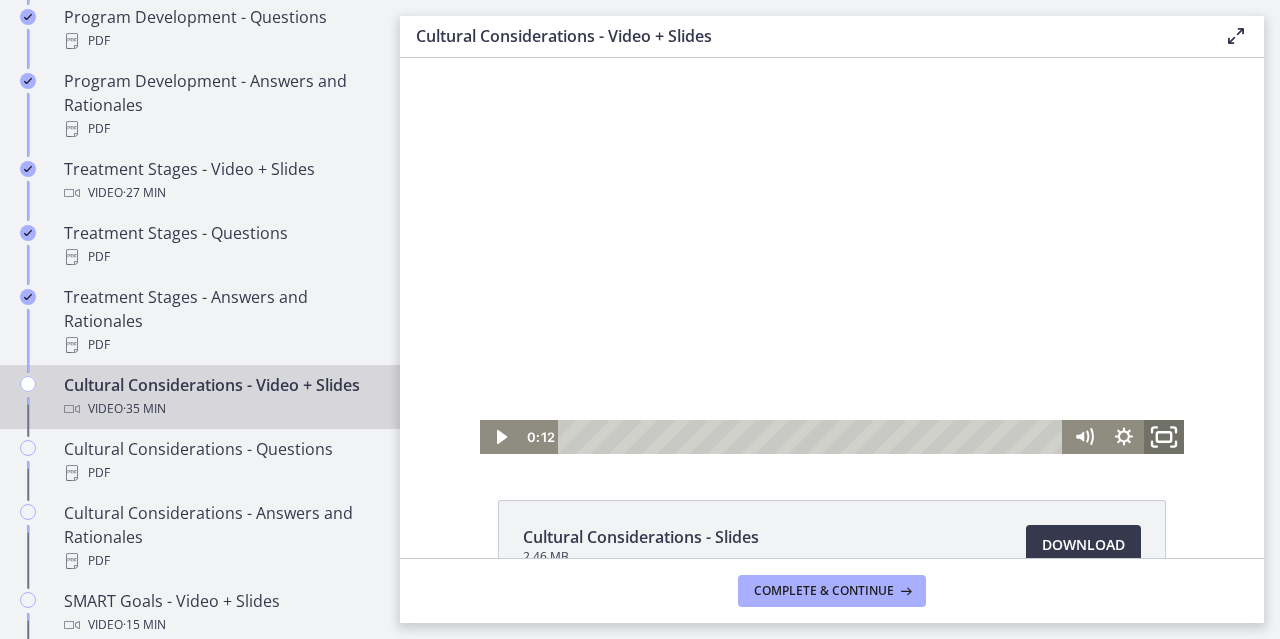 click 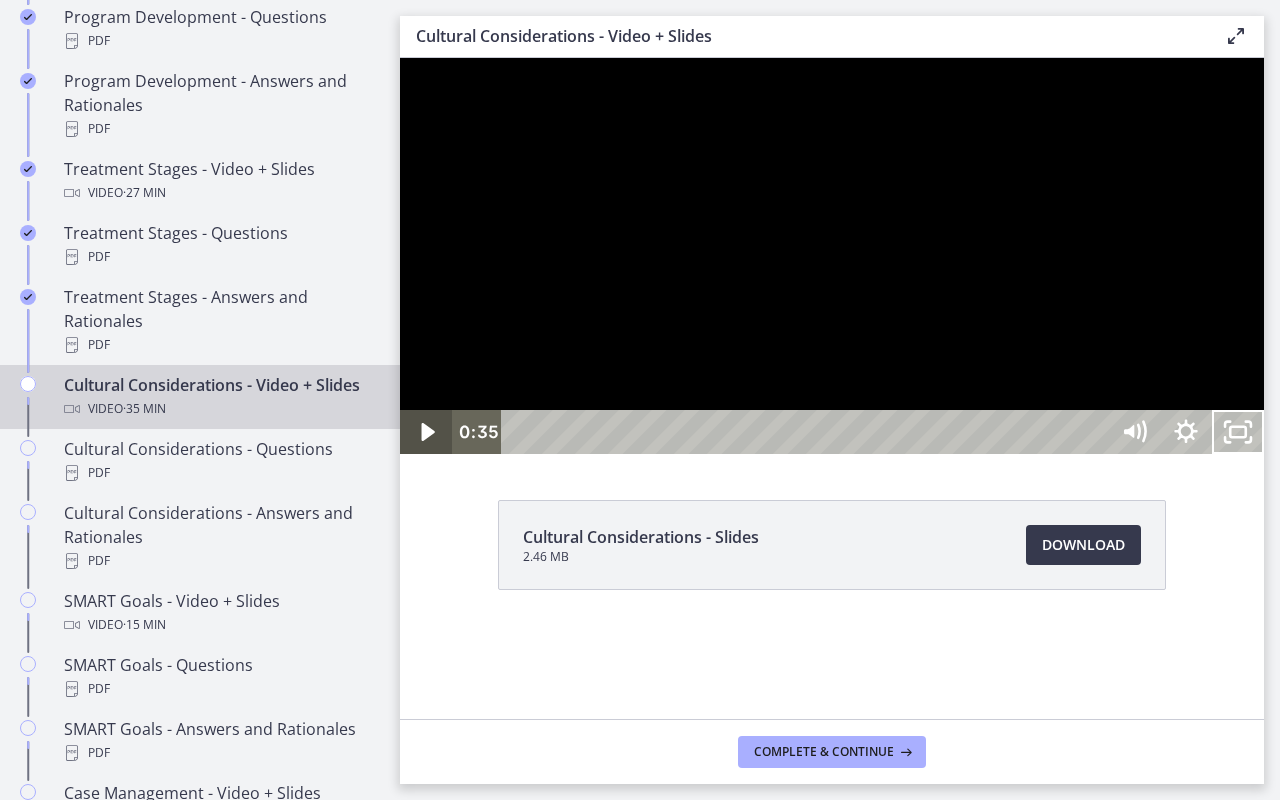 click 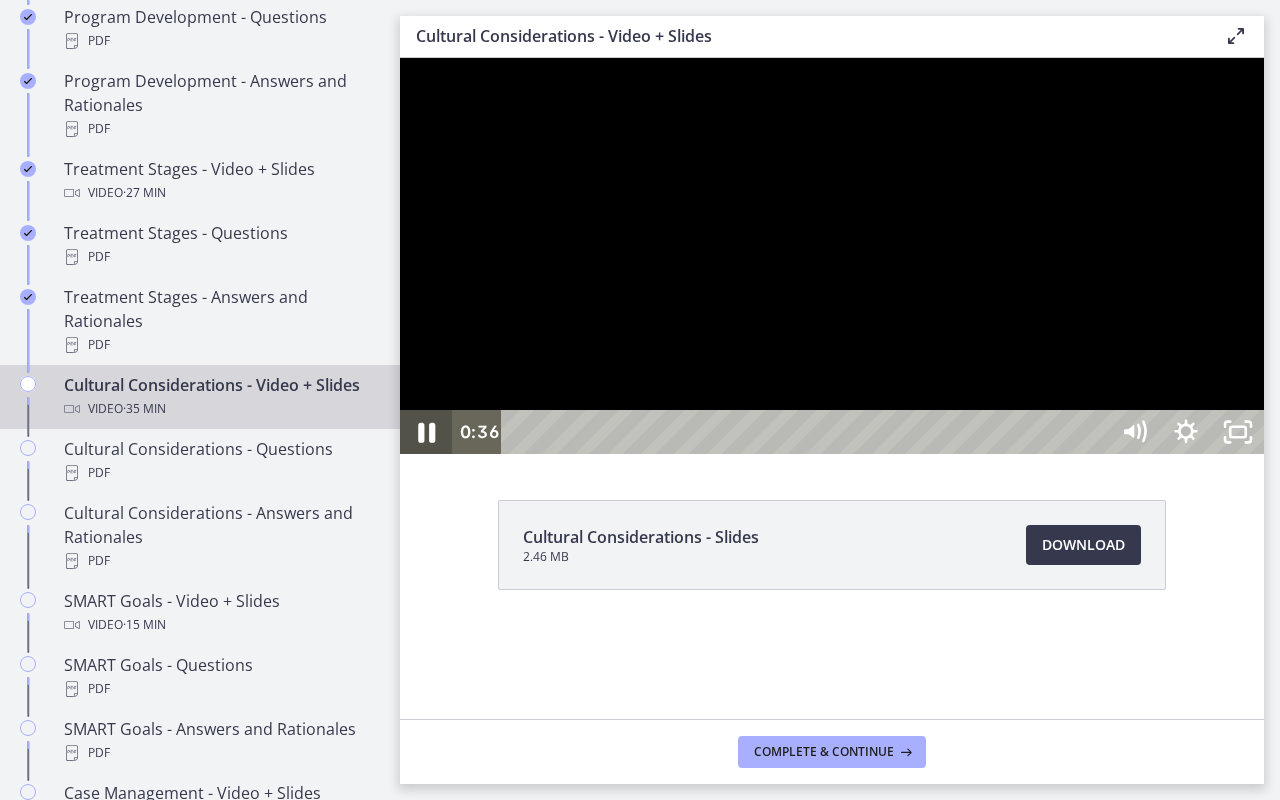 click 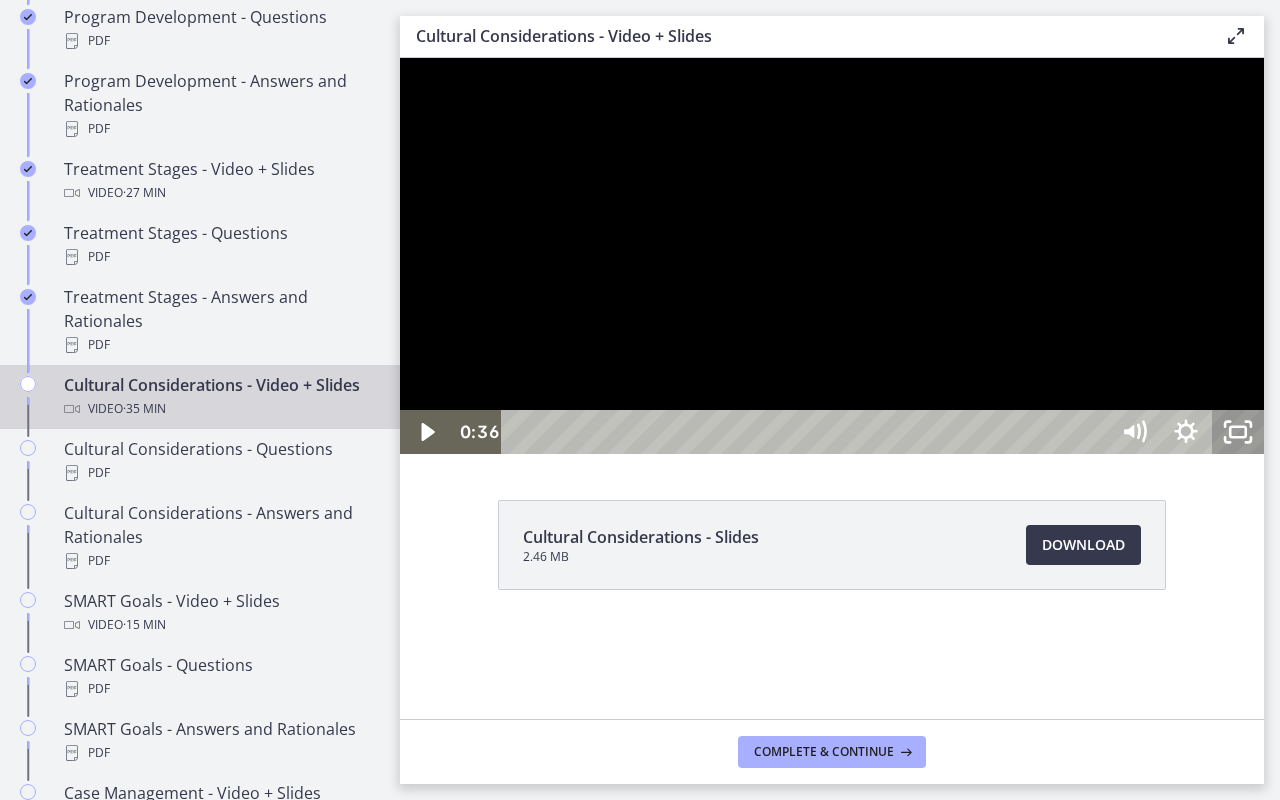 click 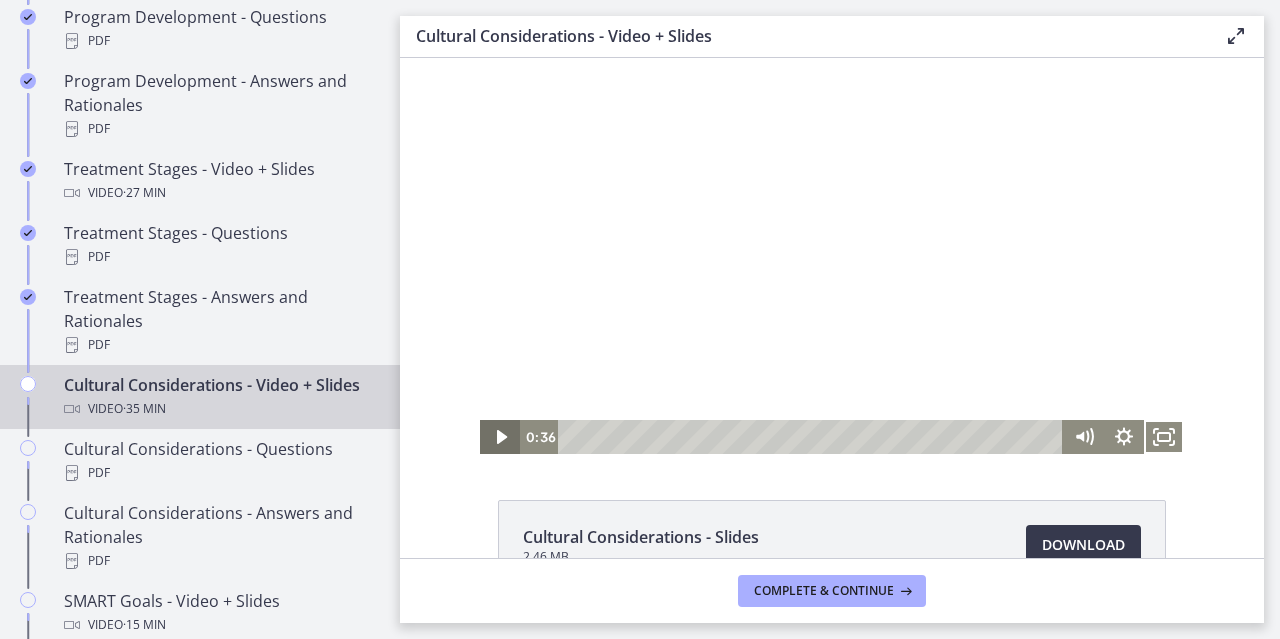 click 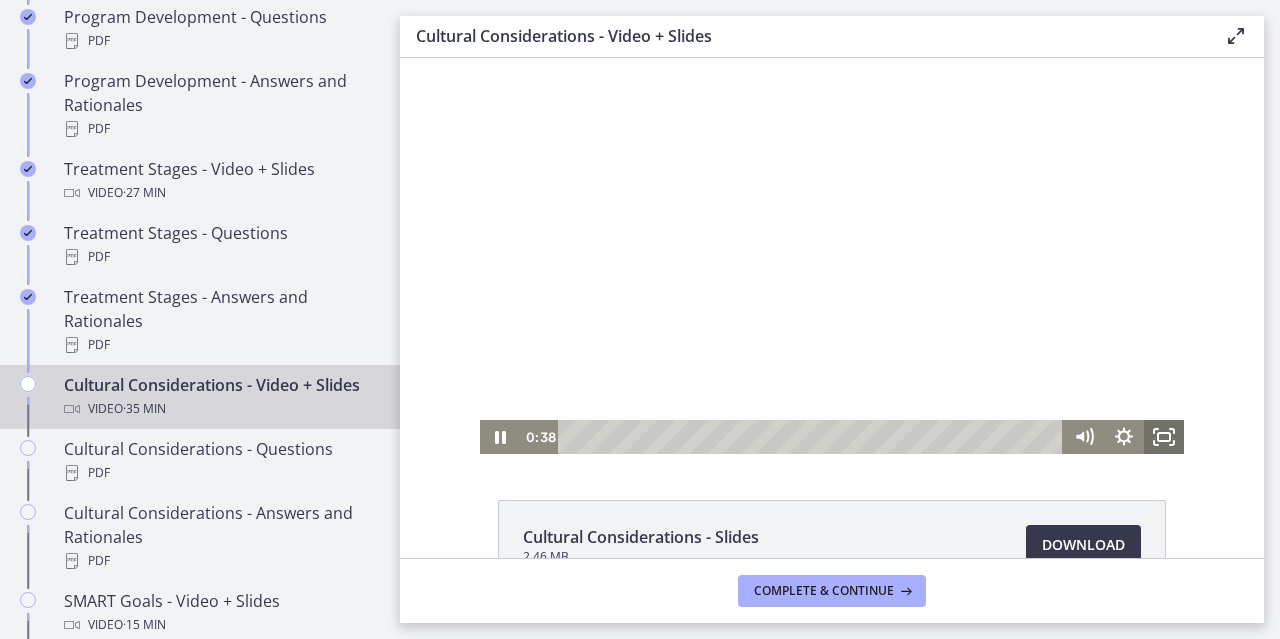 click 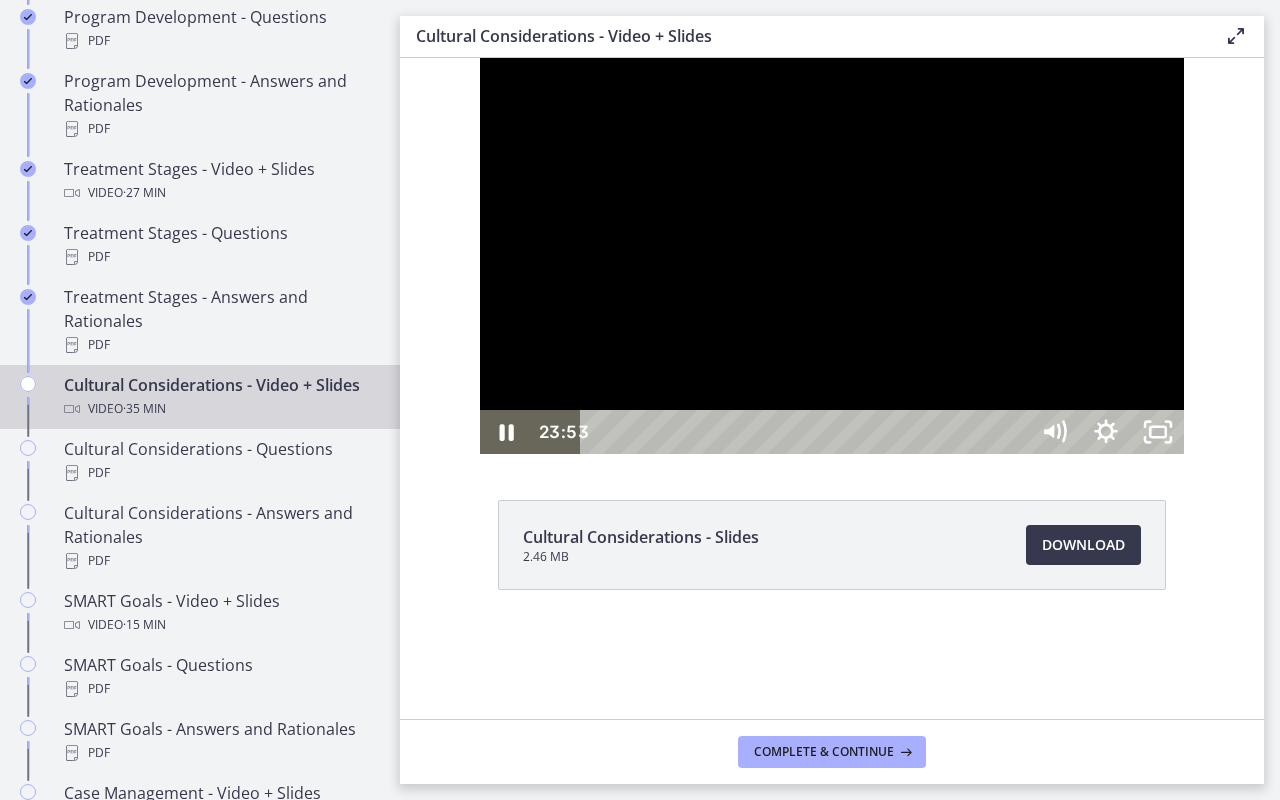 type 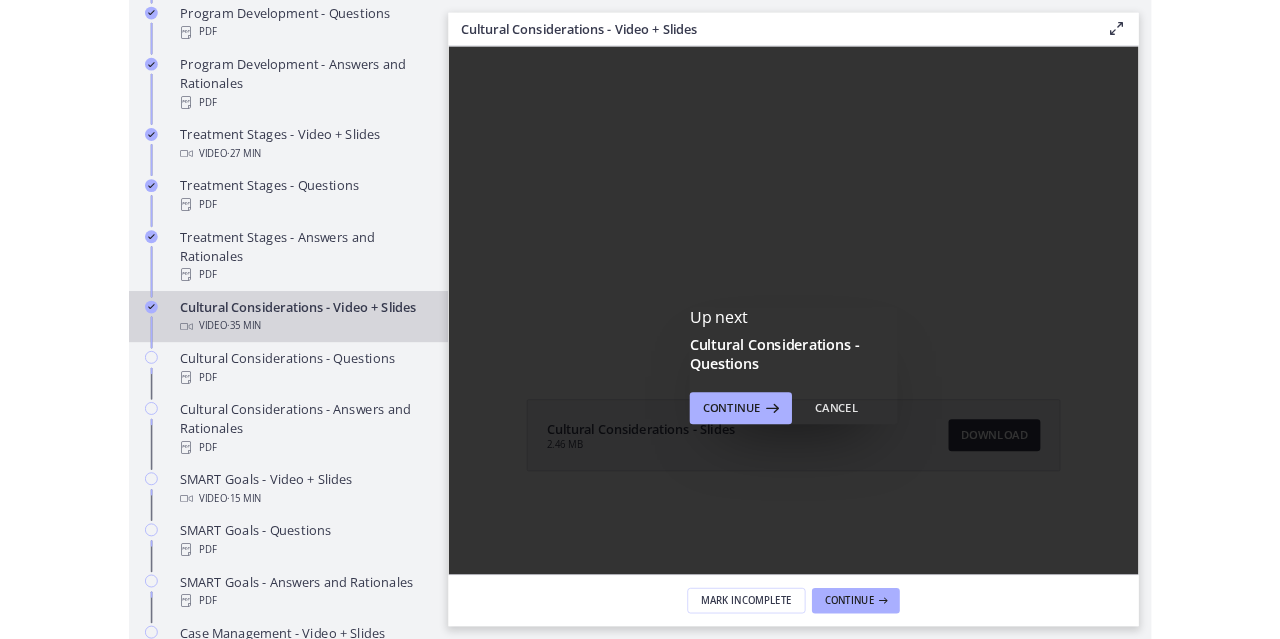 scroll, scrollTop: 0, scrollLeft: 0, axis: both 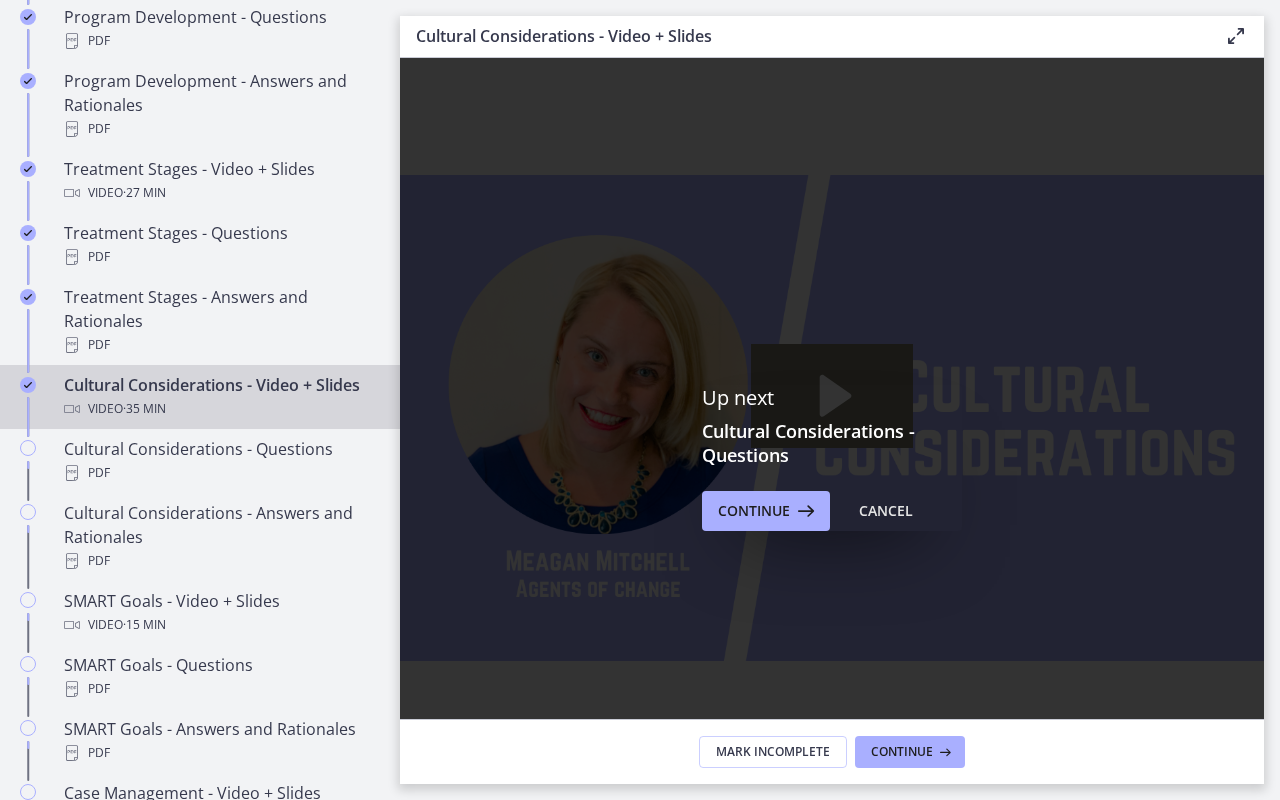 click 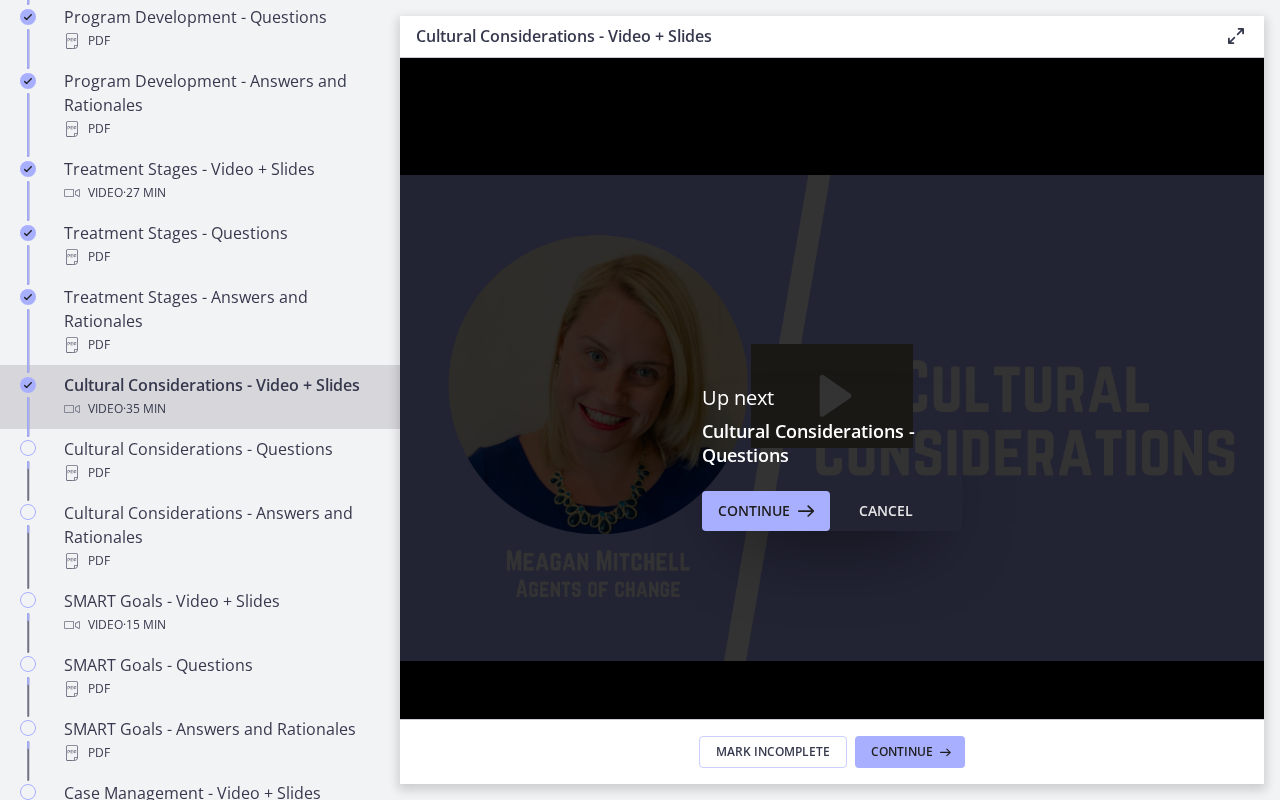 click 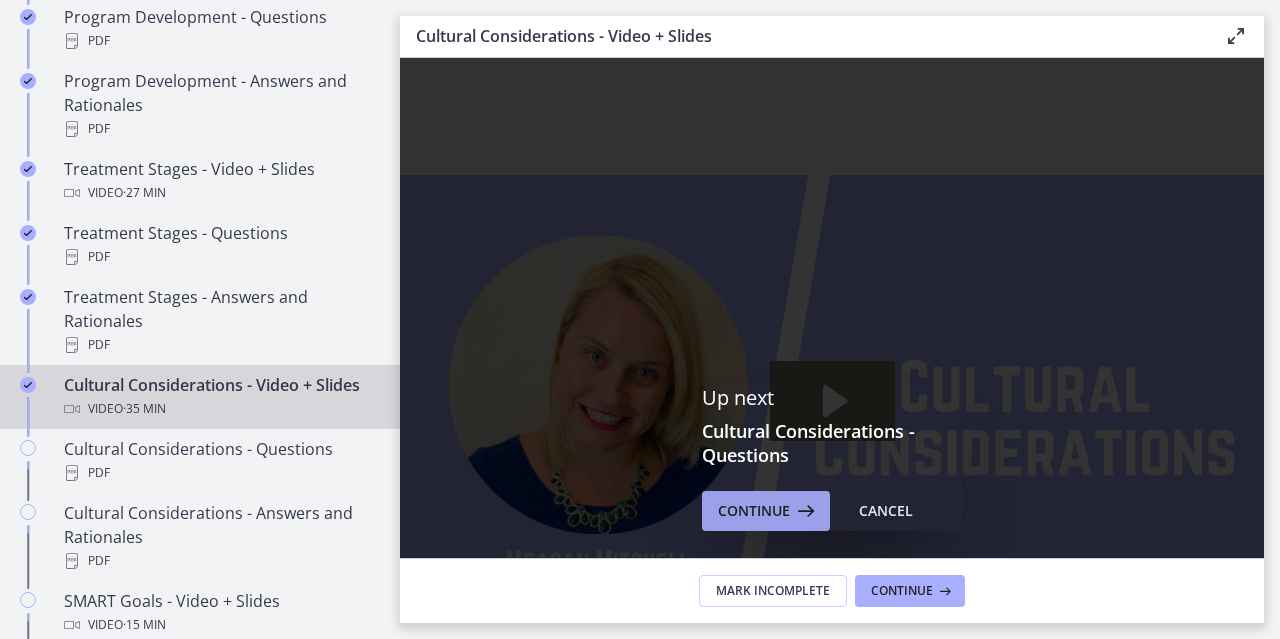 click on "Continue" at bounding box center (754, 511) 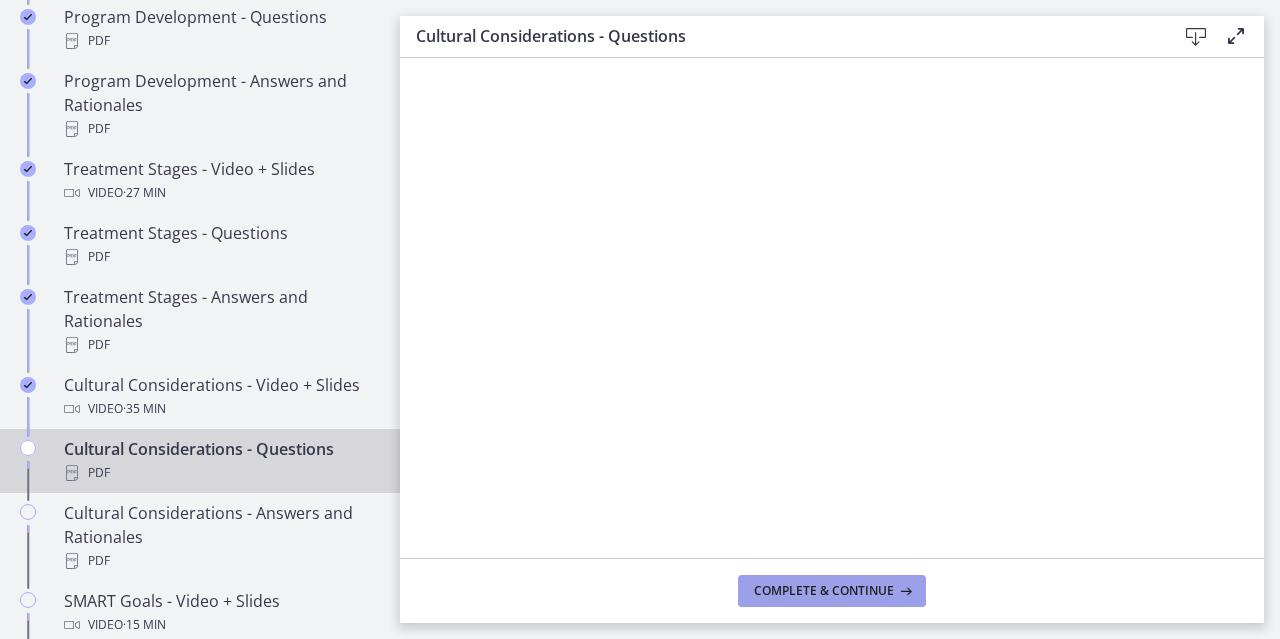 click on "Complete & continue" at bounding box center (832, 591) 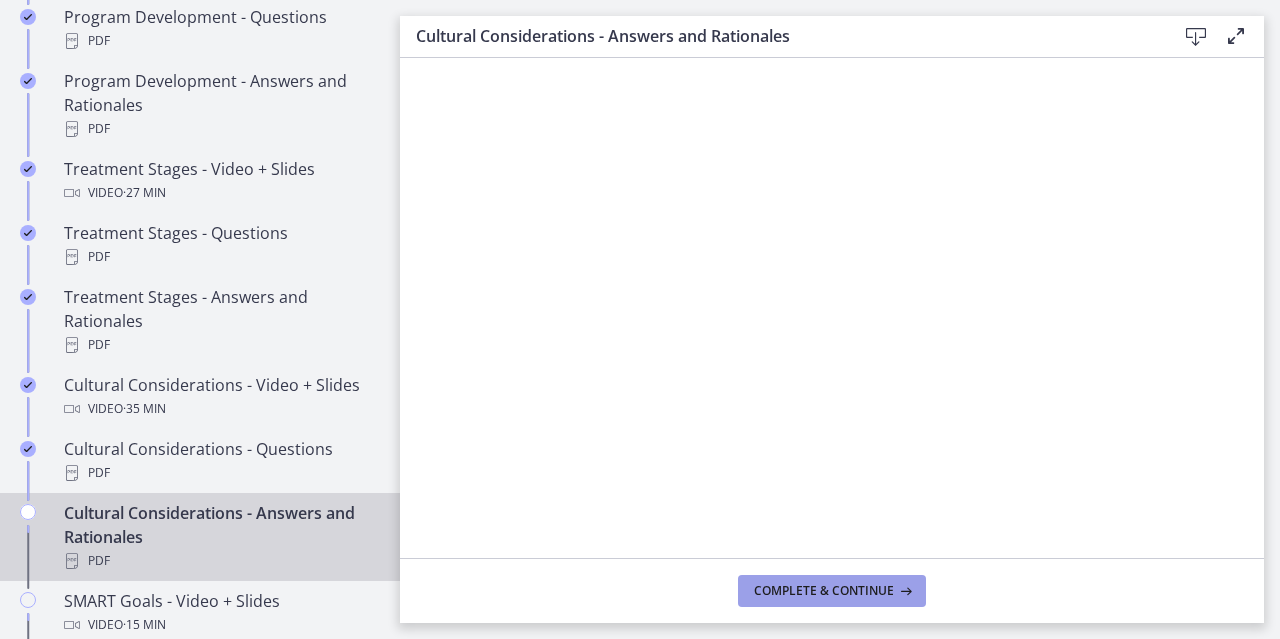 click on "Complete & continue" at bounding box center [832, 591] 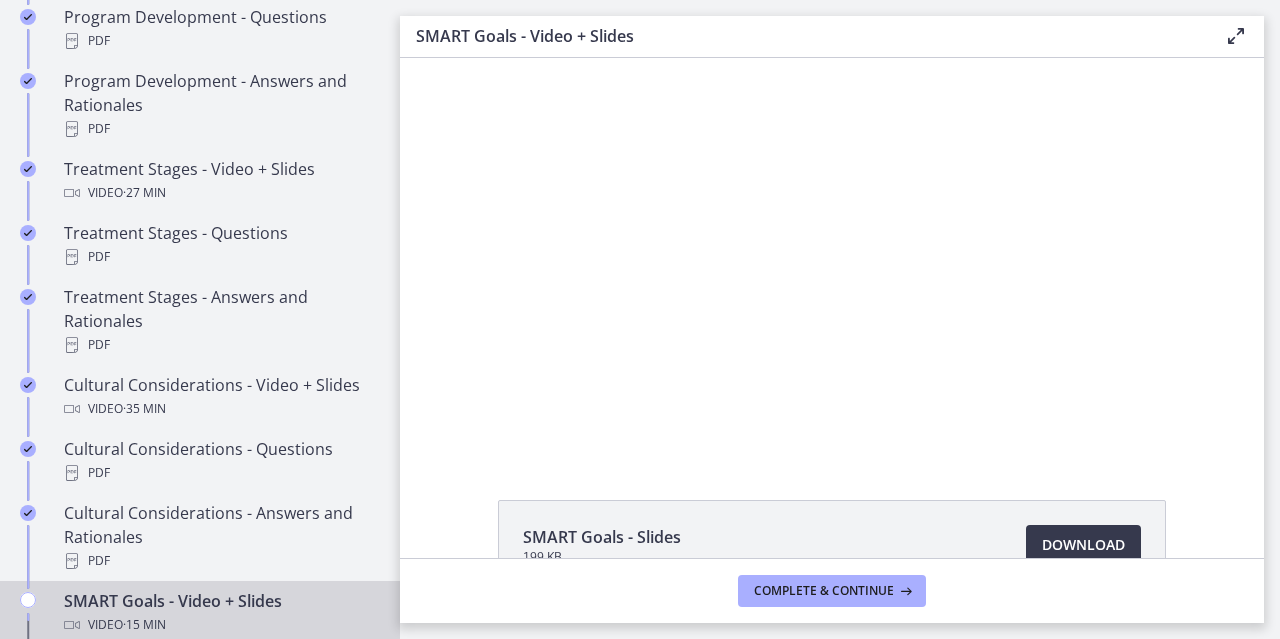 scroll, scrollTop: 0, scrollLeft: 0, axis: both 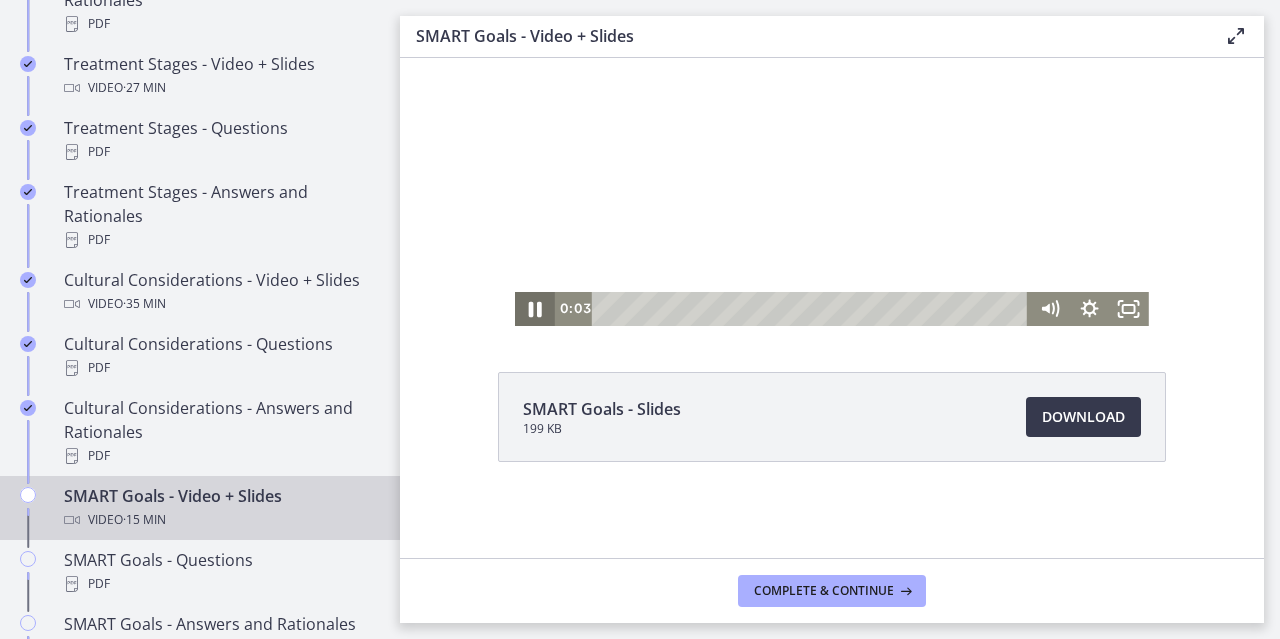 click 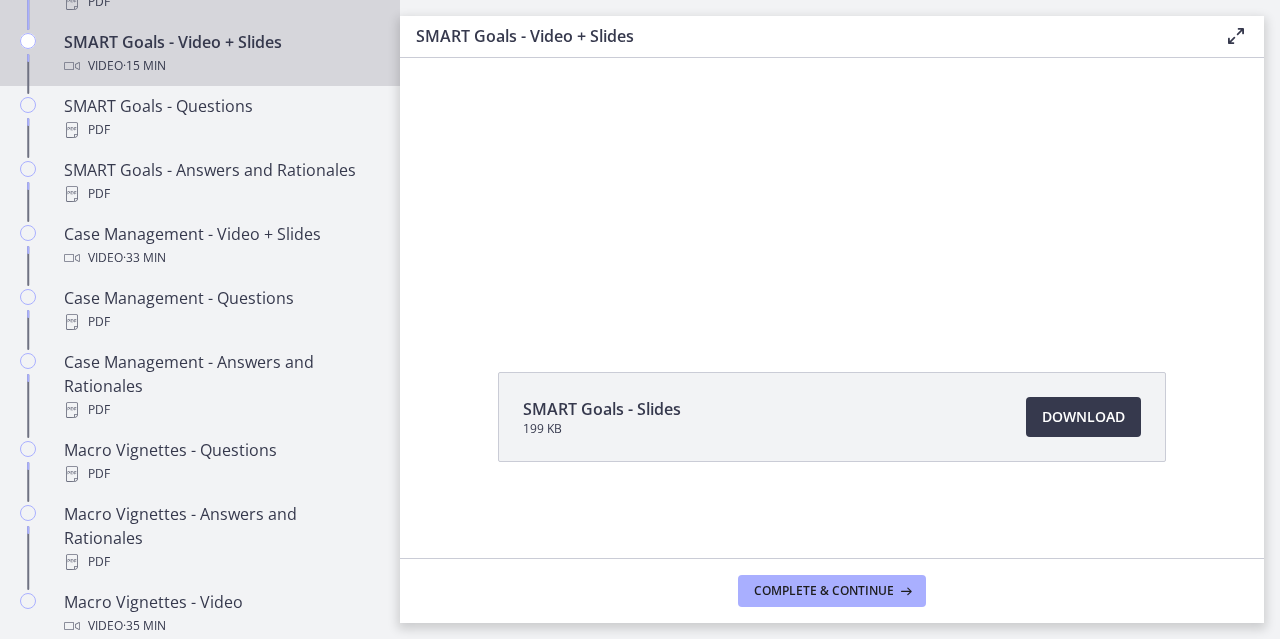 scroll, scrollTop: 1769, scrollLeft: 0, axis: vertical 